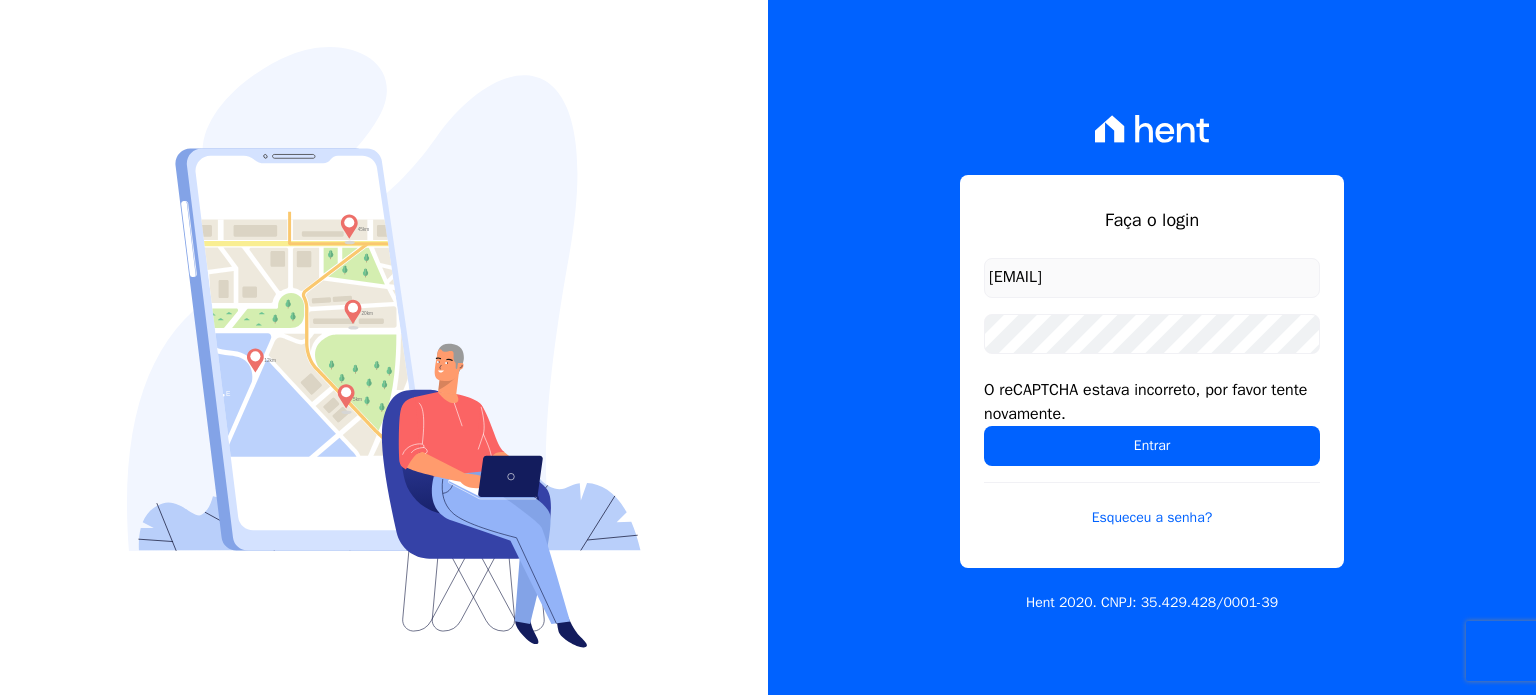click on "Entrar" at bounding box center [1152, 446] 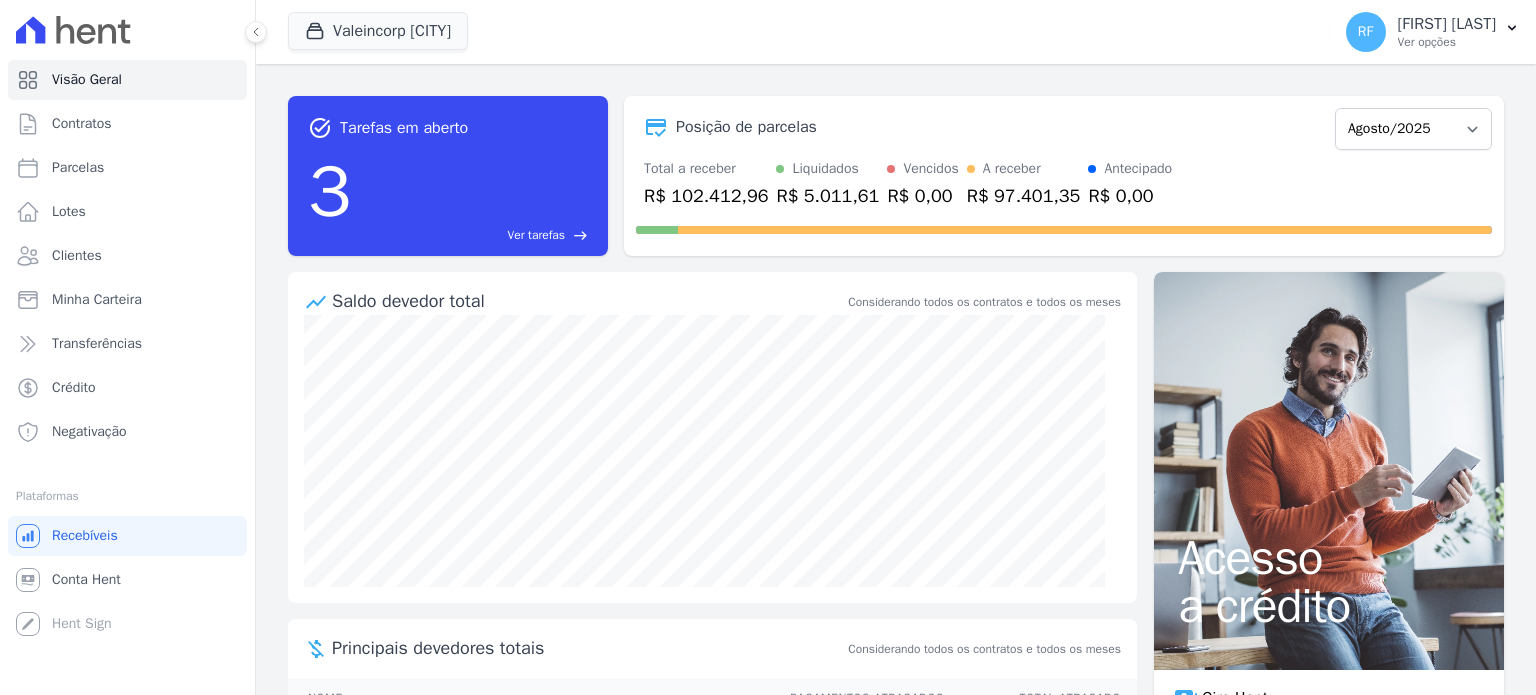 scroll, scrollTop: 0, scrollLeft: 0, axis: both 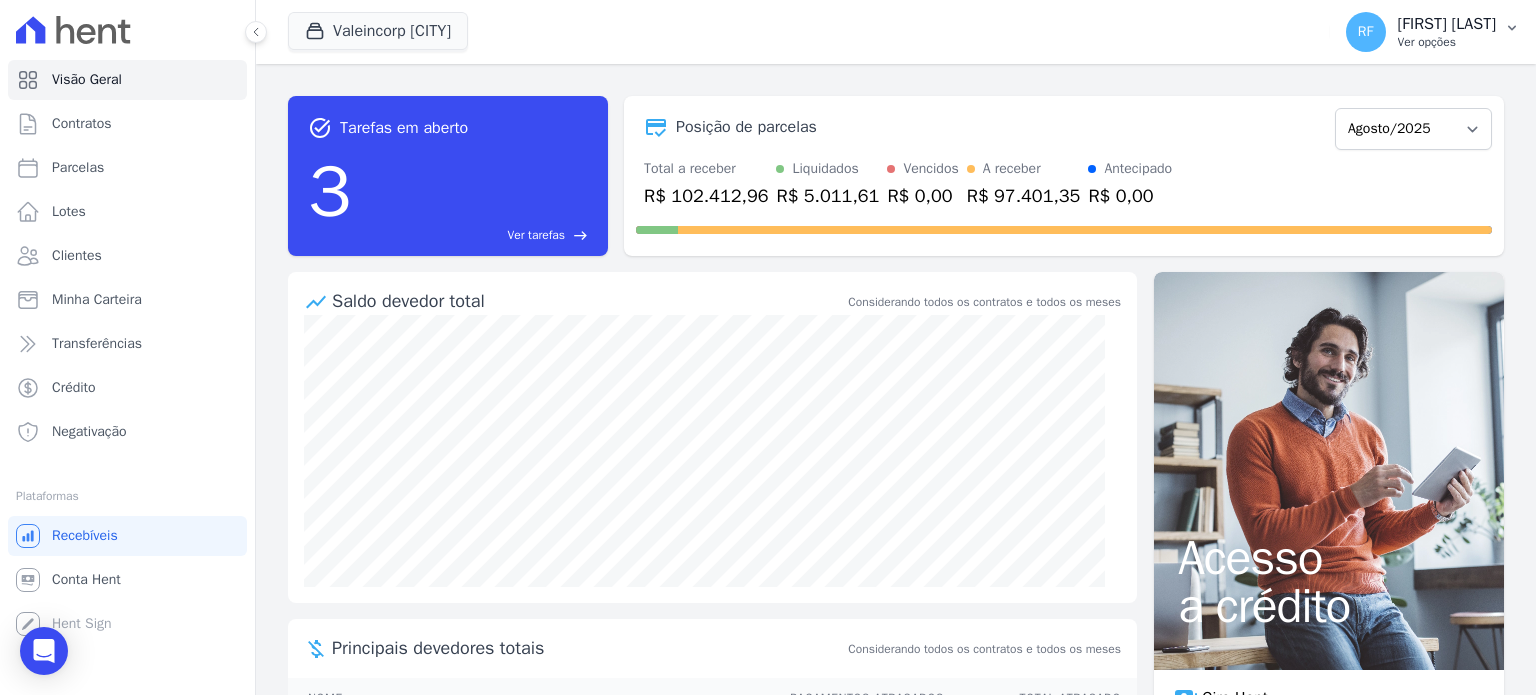 click on "Rafaela Fagundes" at bounding box center (1447, 24) 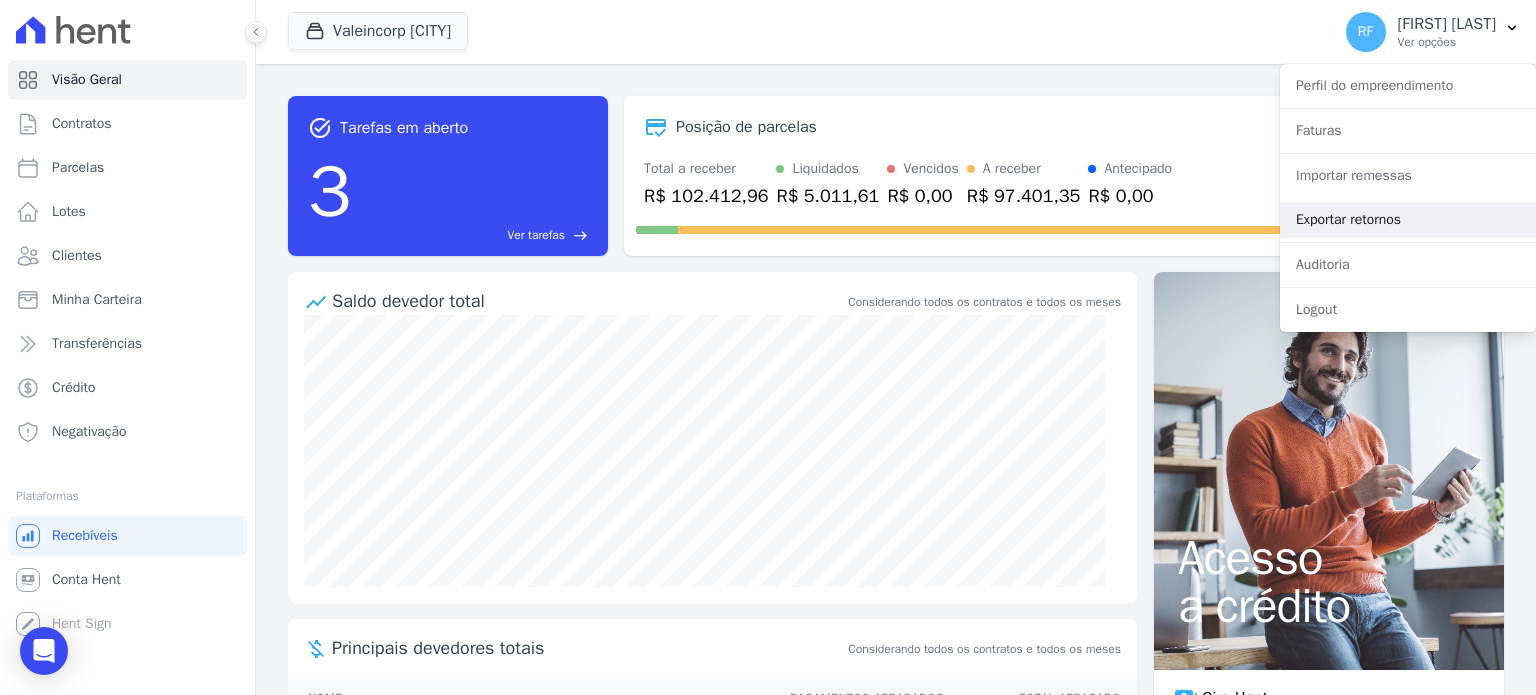 click on "Exportar retornos" at bounding box center (1408, 220) 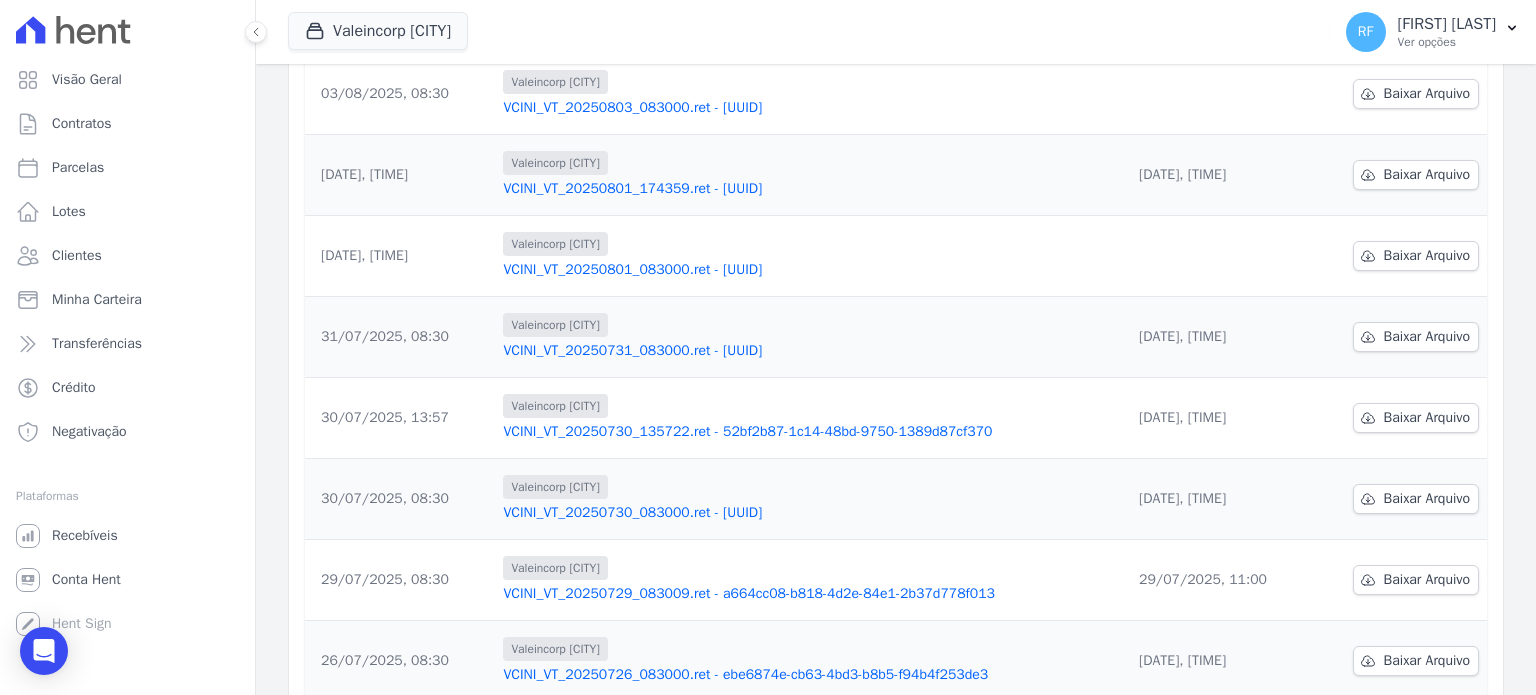 scroll, scrollTop: 500, scrollLeft: 0, axis: vertical 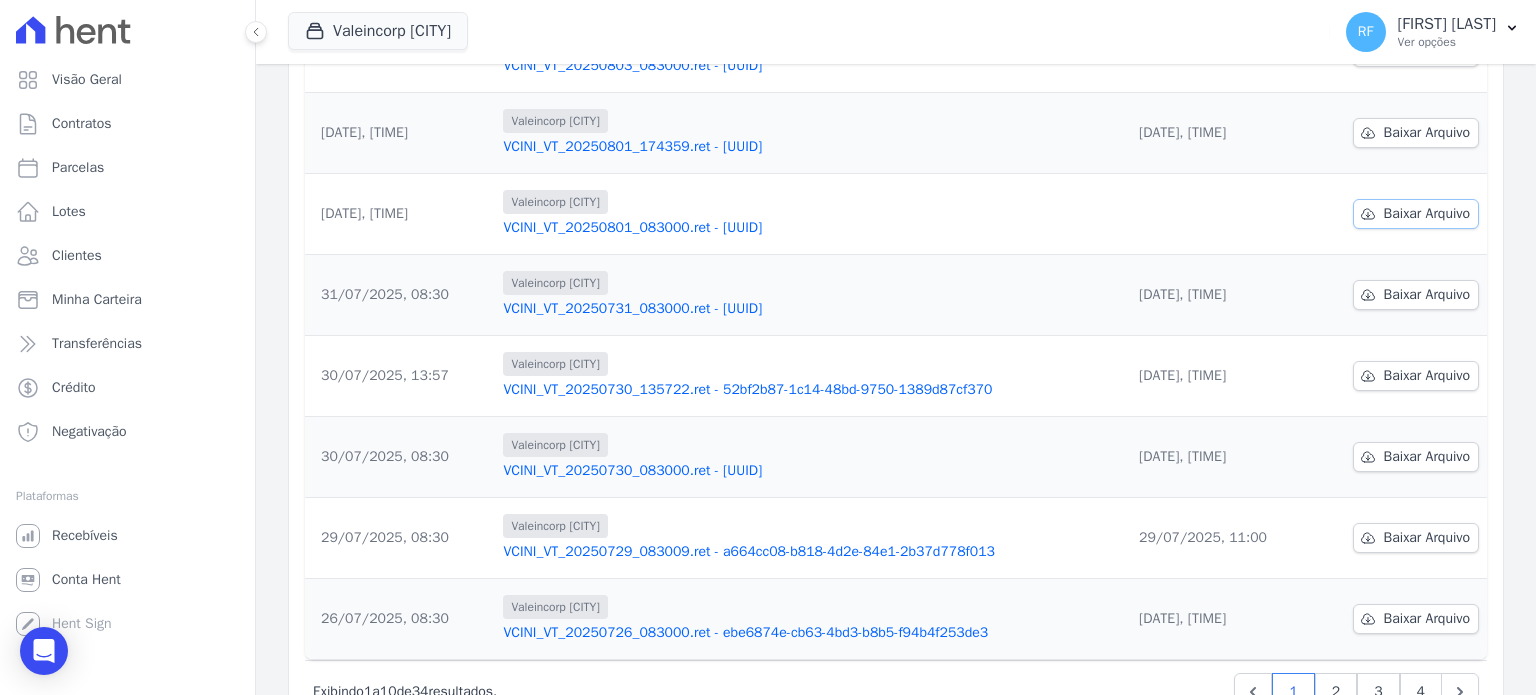 click on "Baixar Arquivo" at bounding box center [1427, 214] 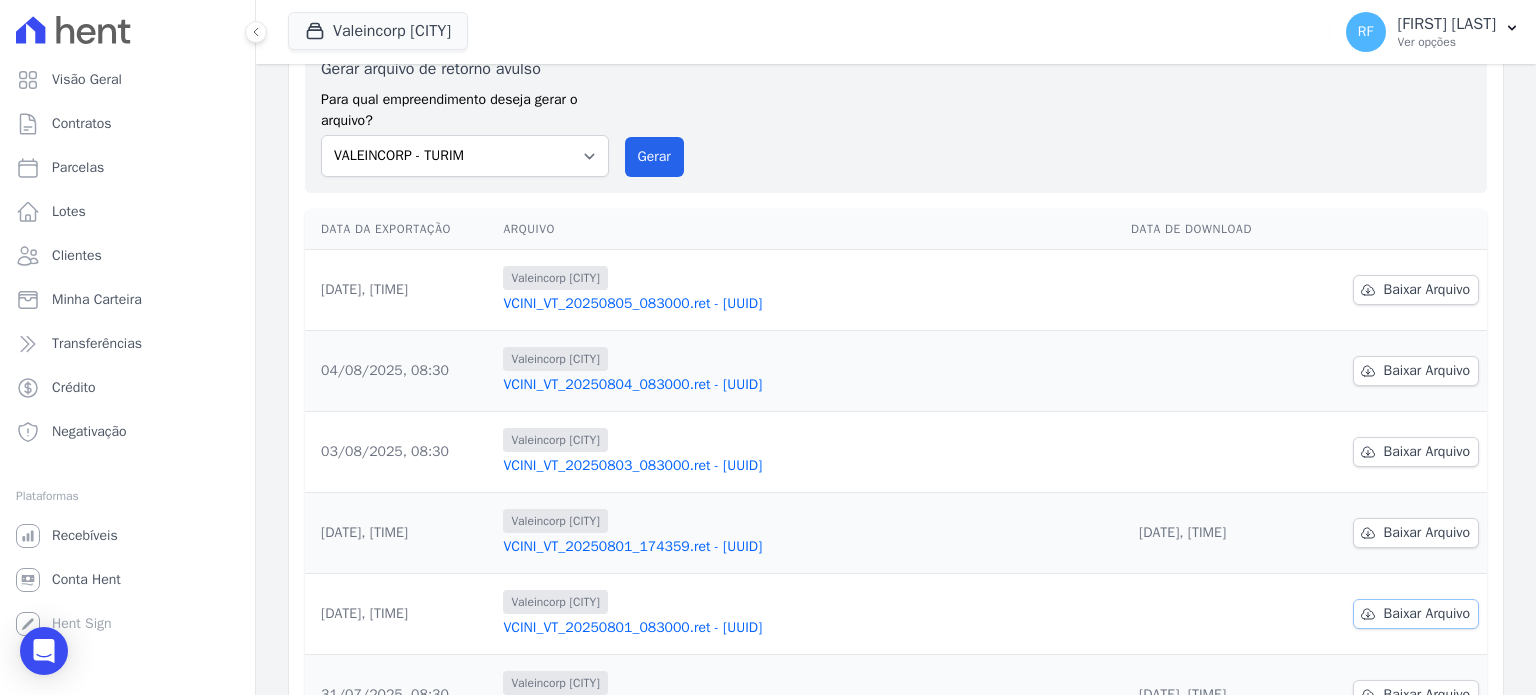 scroll, scrollTop: 0, scrollLeft: 0, axis: both 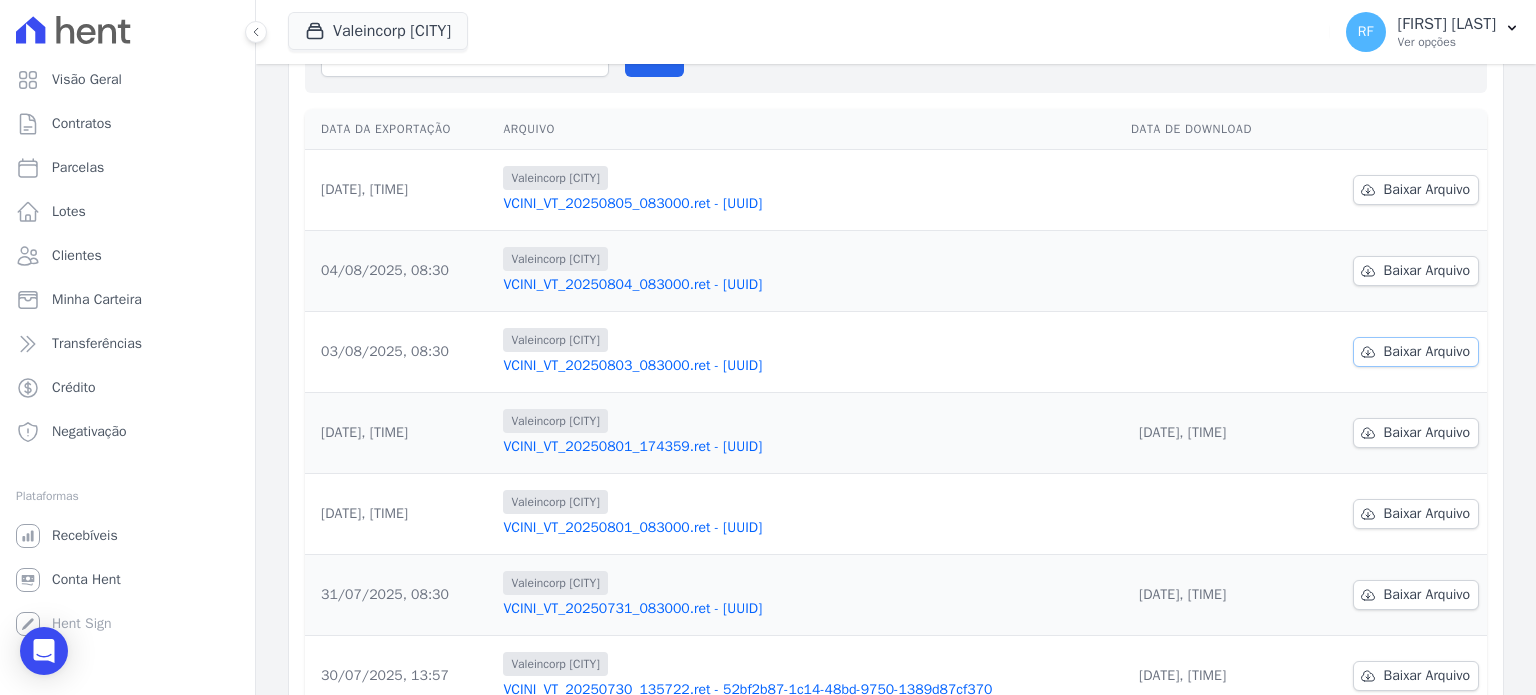click on "Baixar Arquivo" at bounding box center (1427, 352) 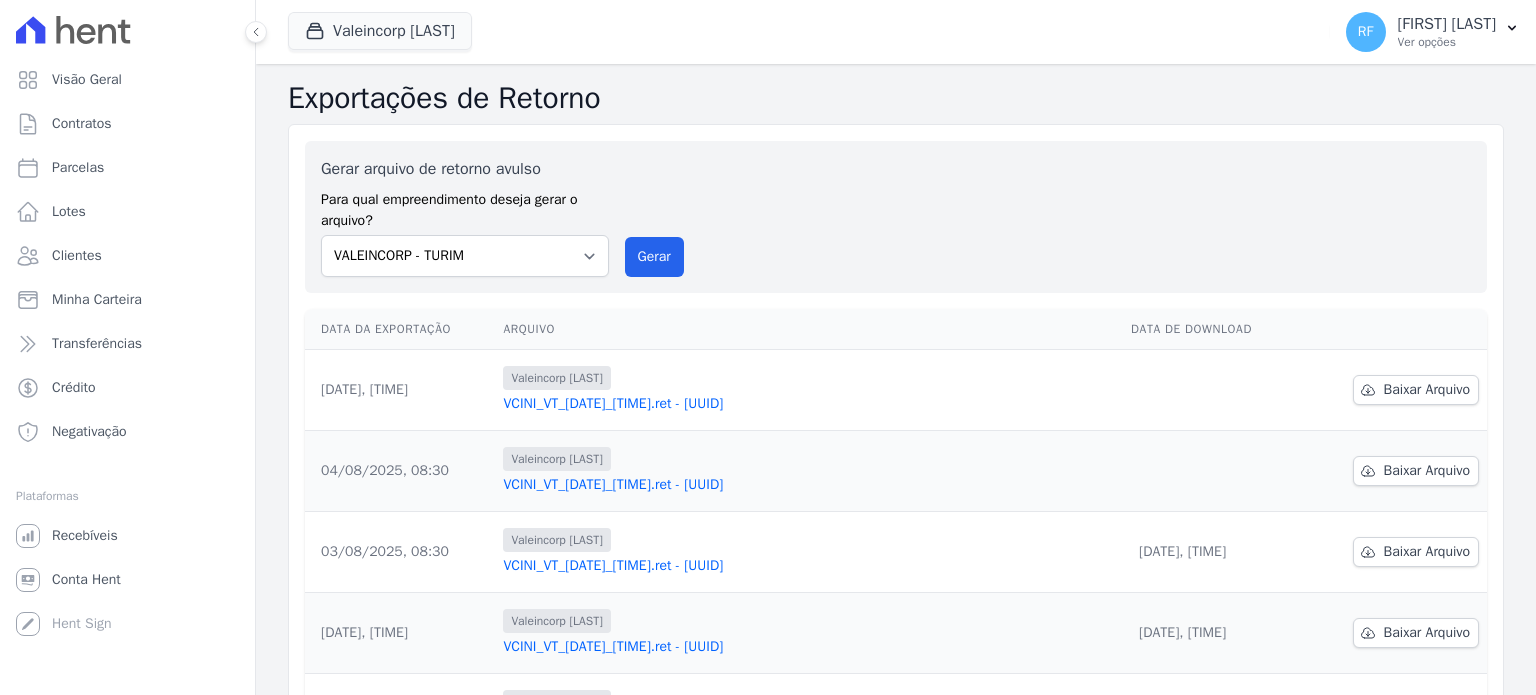 scroll, scrollTop: 0, scrollLeft: 0, axis: both 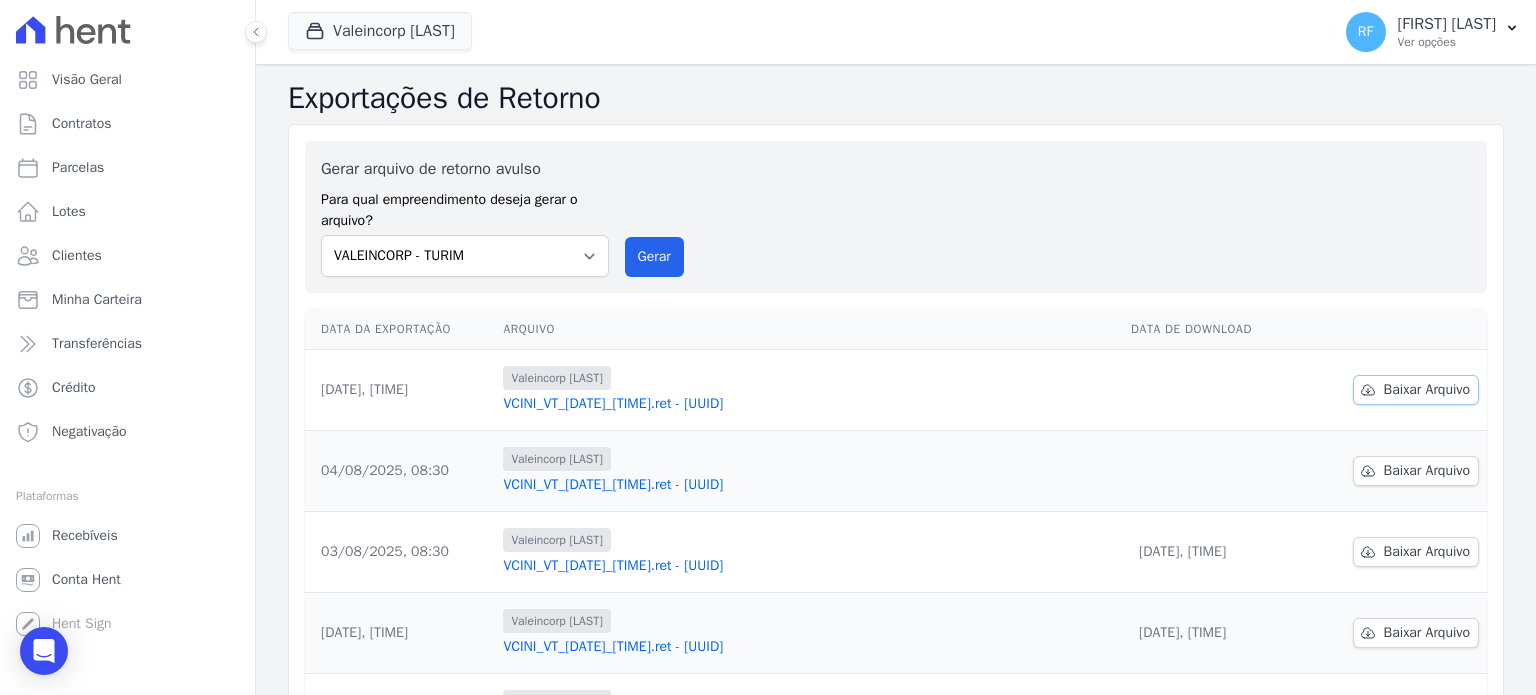 click on "Baixar Arquivo" at bounding box center (1427, 390) 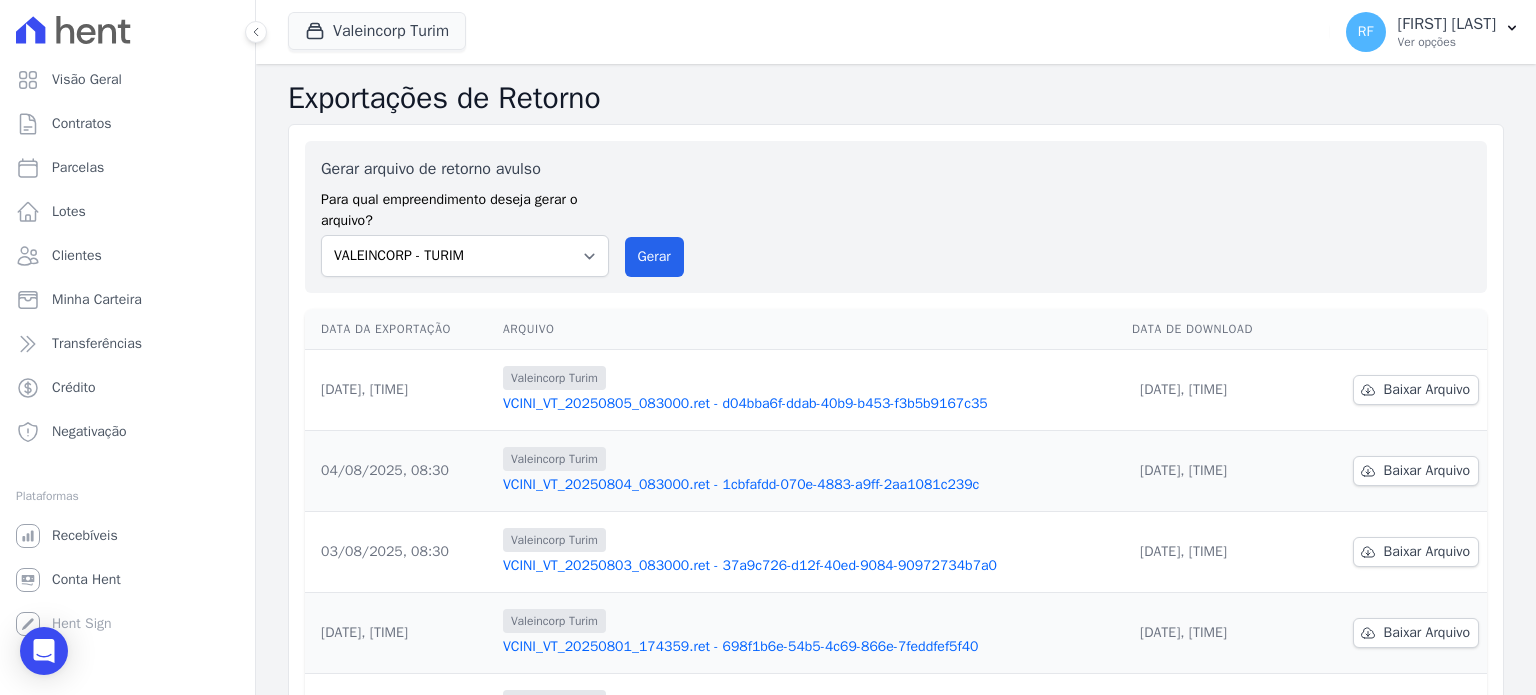 scroll, scrollTop: 0, scrollLeft: 0, axis: both 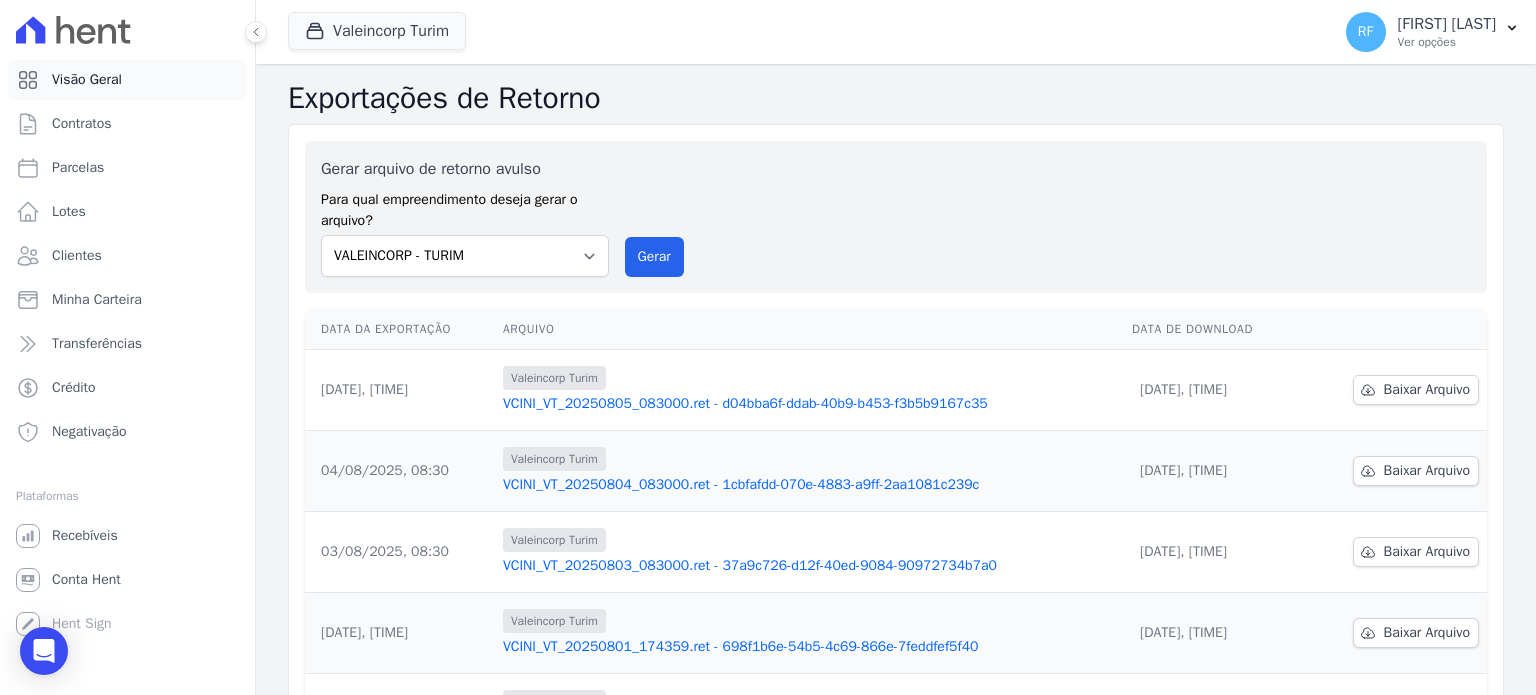 click on "Visão Geral" at bounding box center [127, 80] 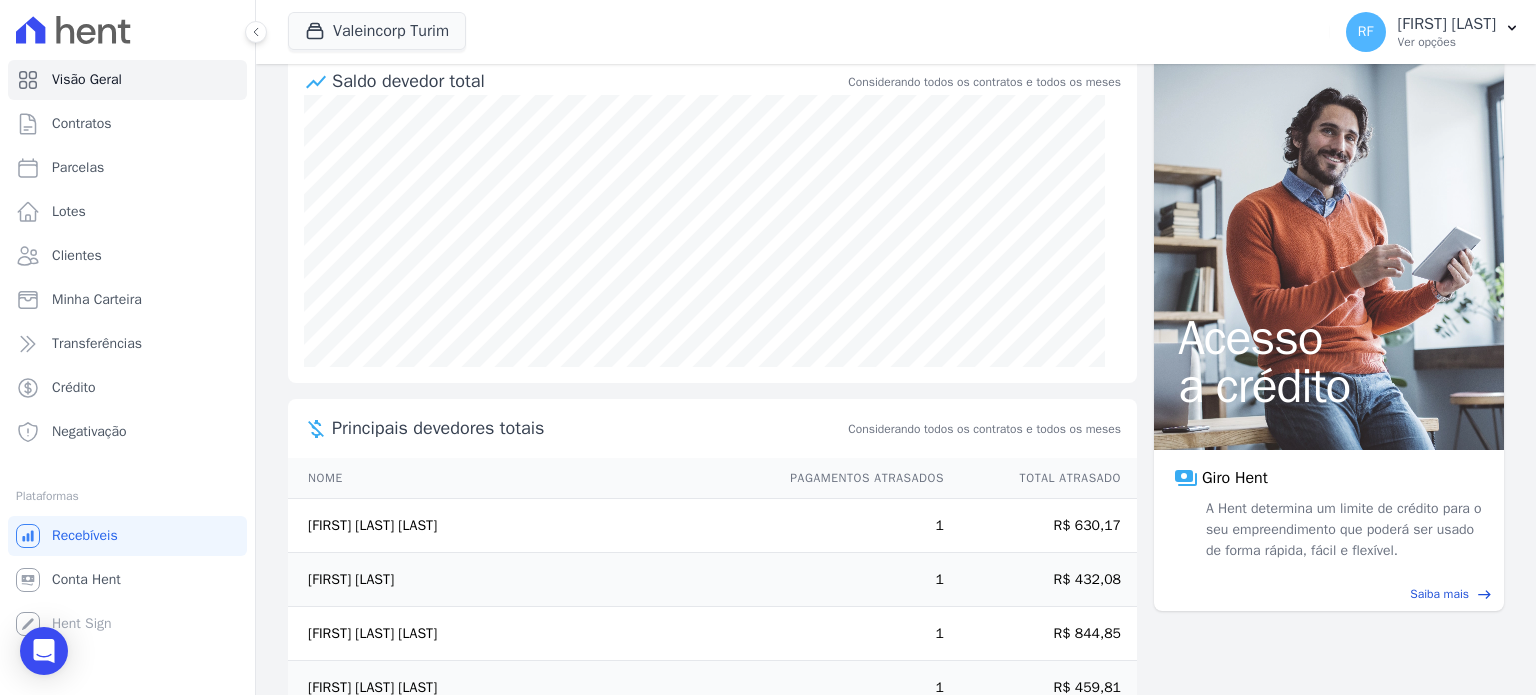 scroll, scrollTop: 324, scrollLeft: 0, axis: vertical 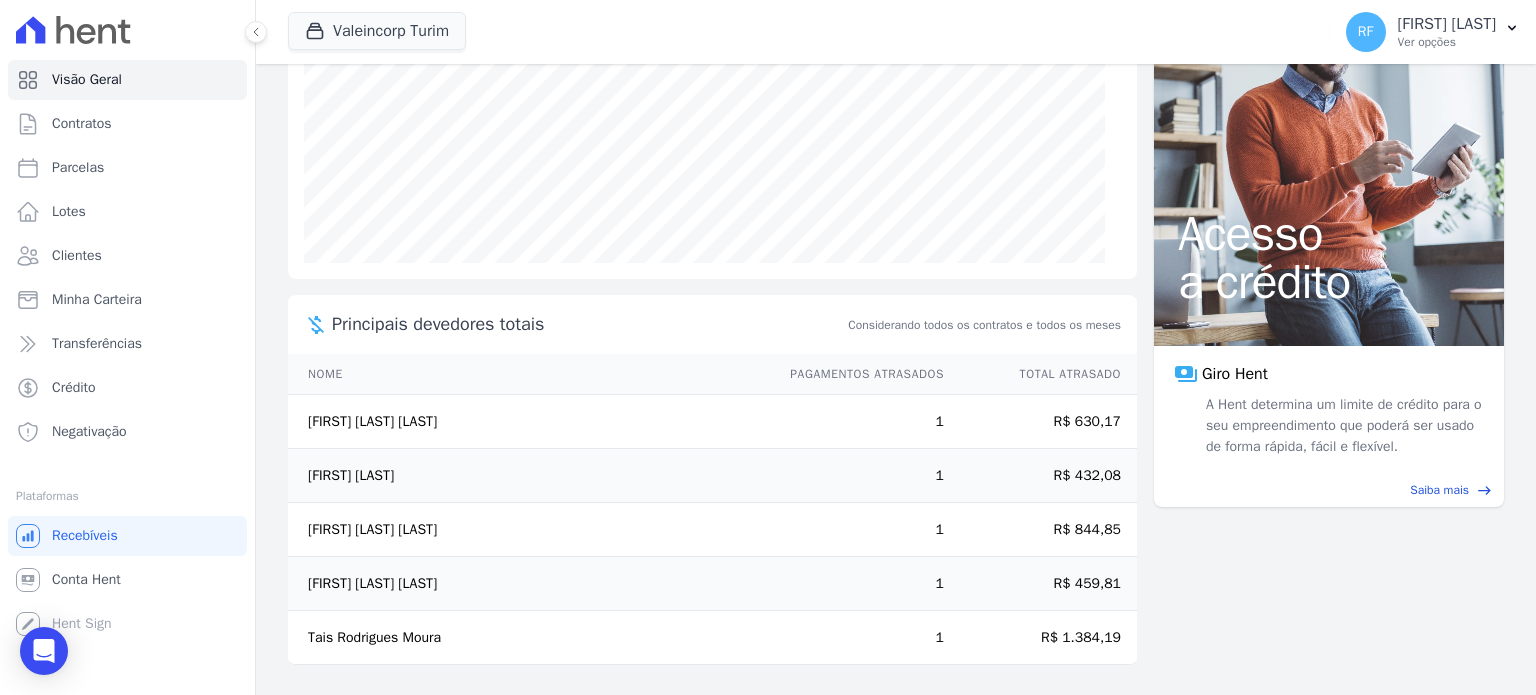 click on "Pagamentos Atrasados" at bounding box center [849, 374] 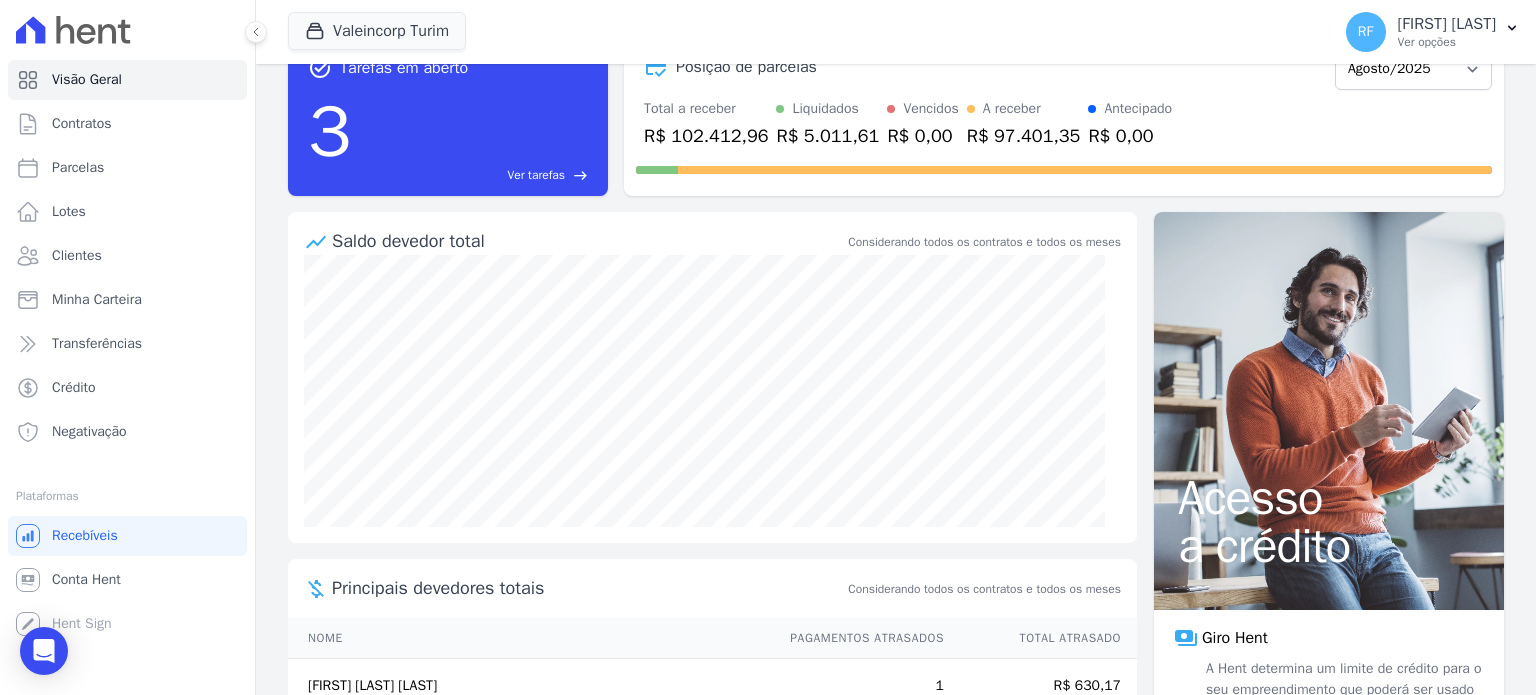 scroll, scrollTop: 0, scrollLeft: 0, axis: both 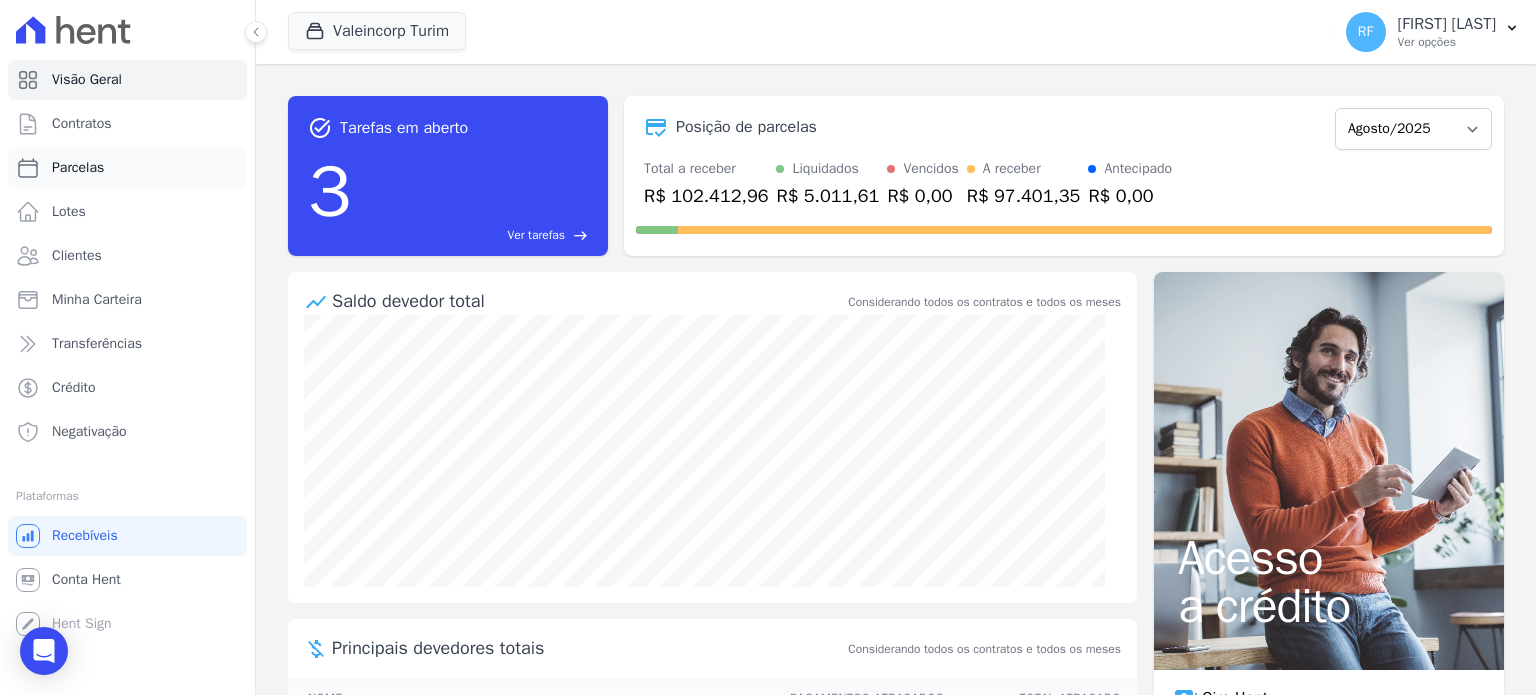click on "Parcelas" at bounding box center [78, 168] 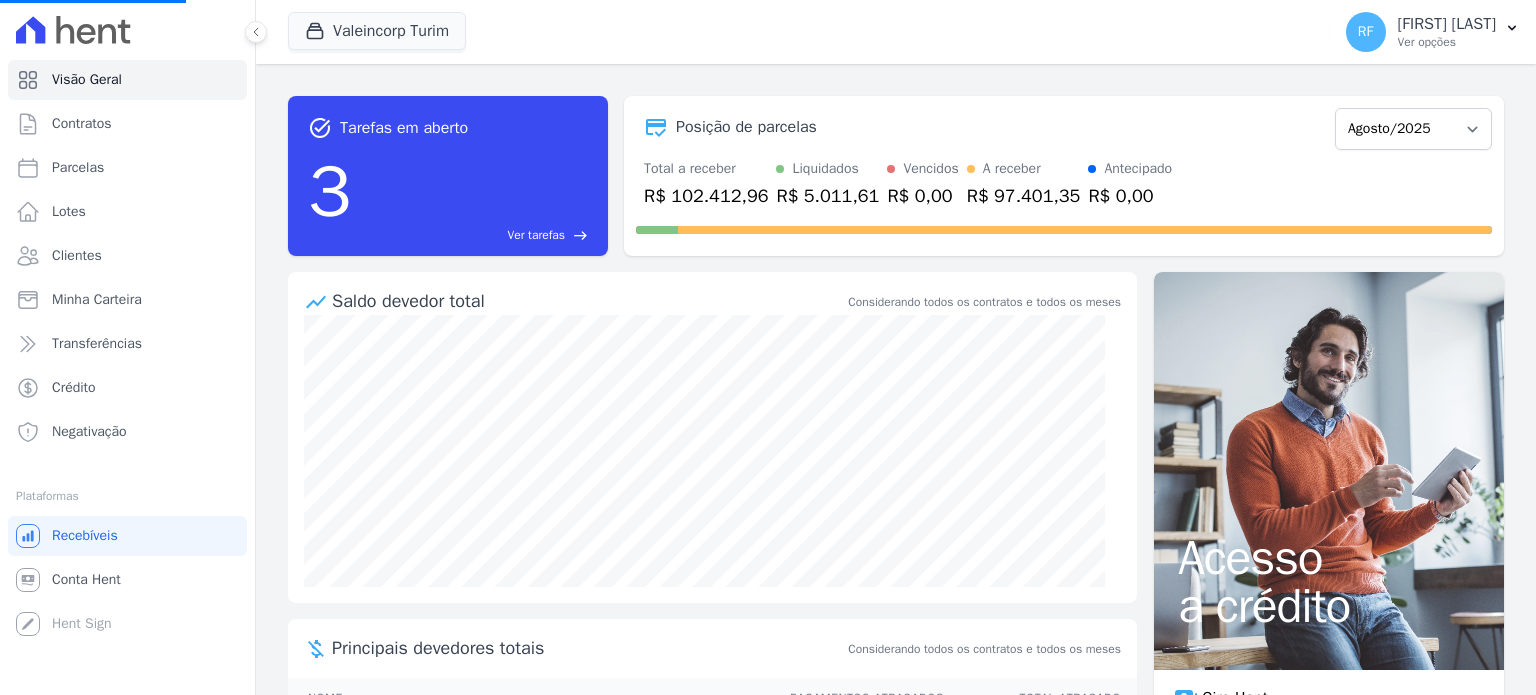select 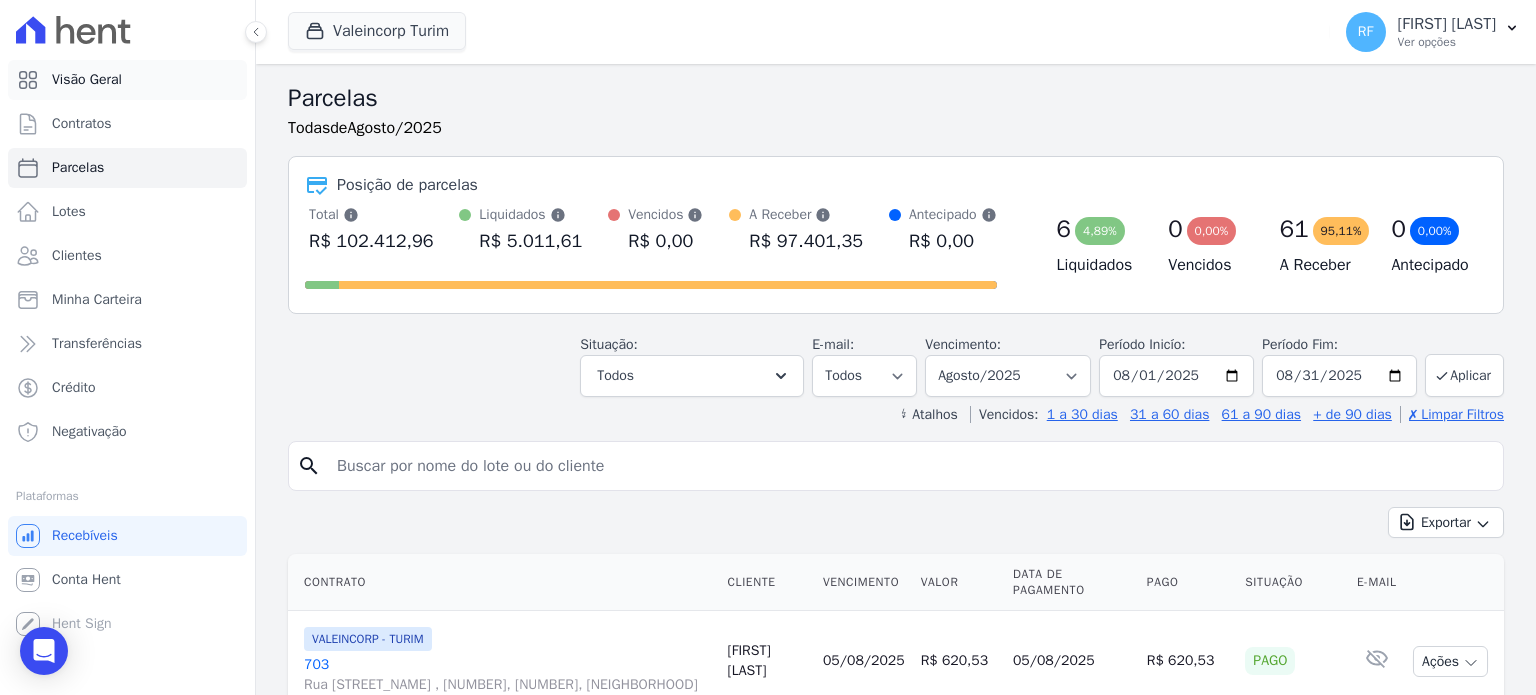 click on "Visão Geral" at bounding box center (87, 80) 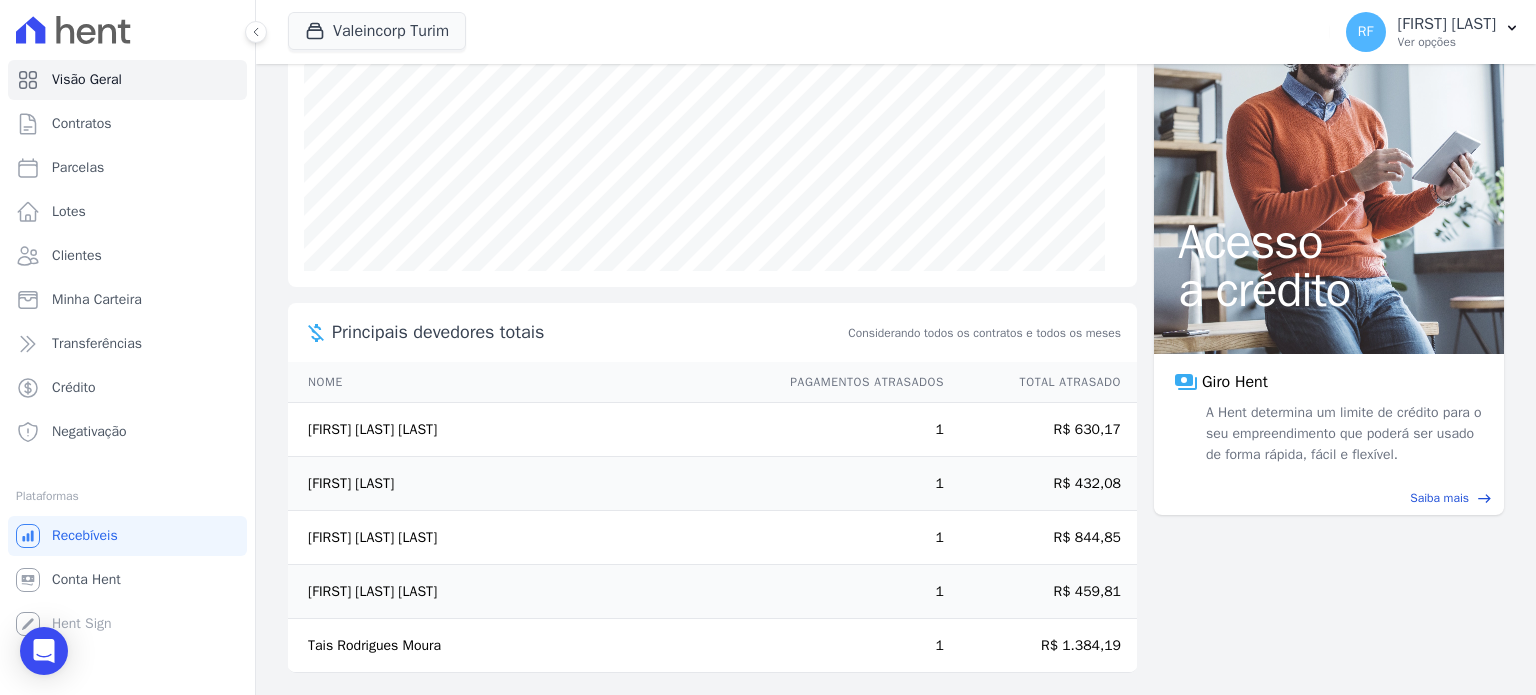 scroll, scrollTop: 324, scrollLeft: 0, axis: vertical 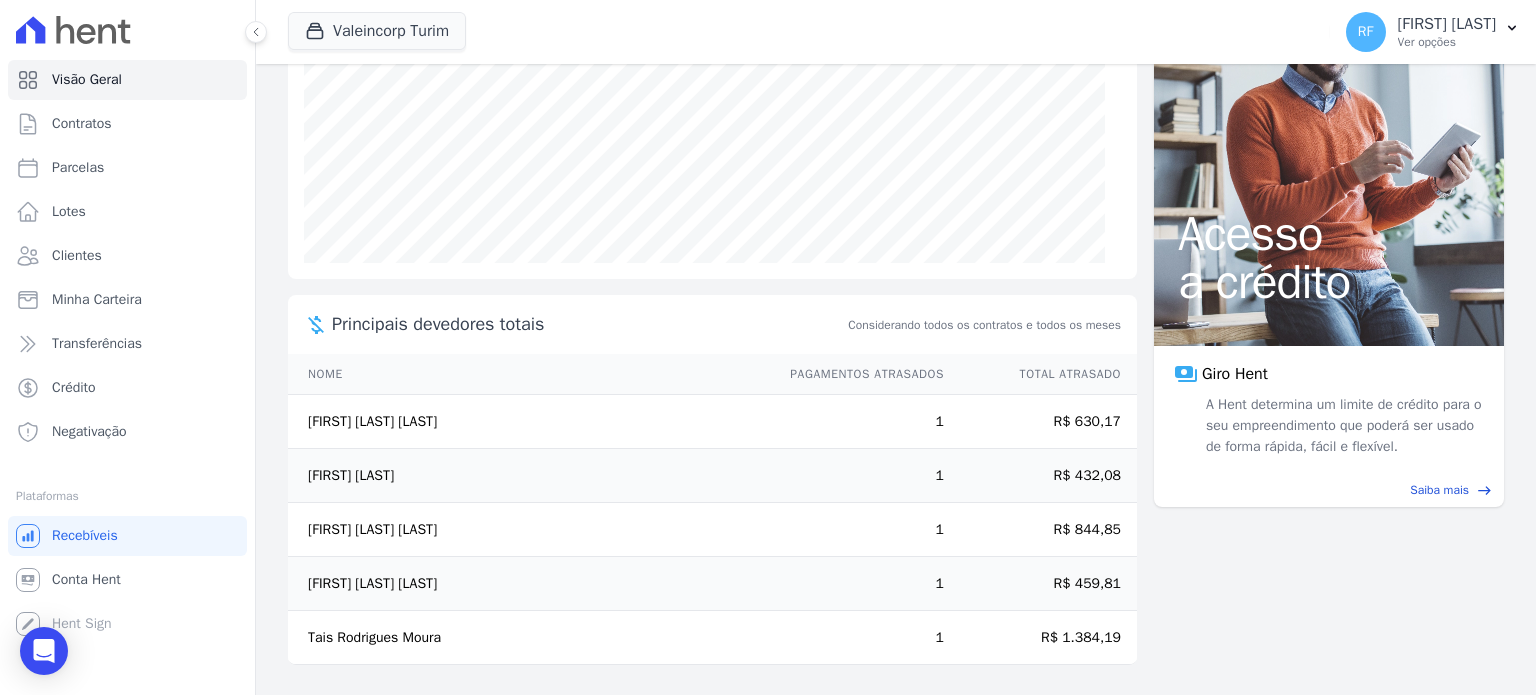drag, startPoint x: 303, startPoint y: 423, endPoint x: 694, endPoint y: 451, distance: 392.00128 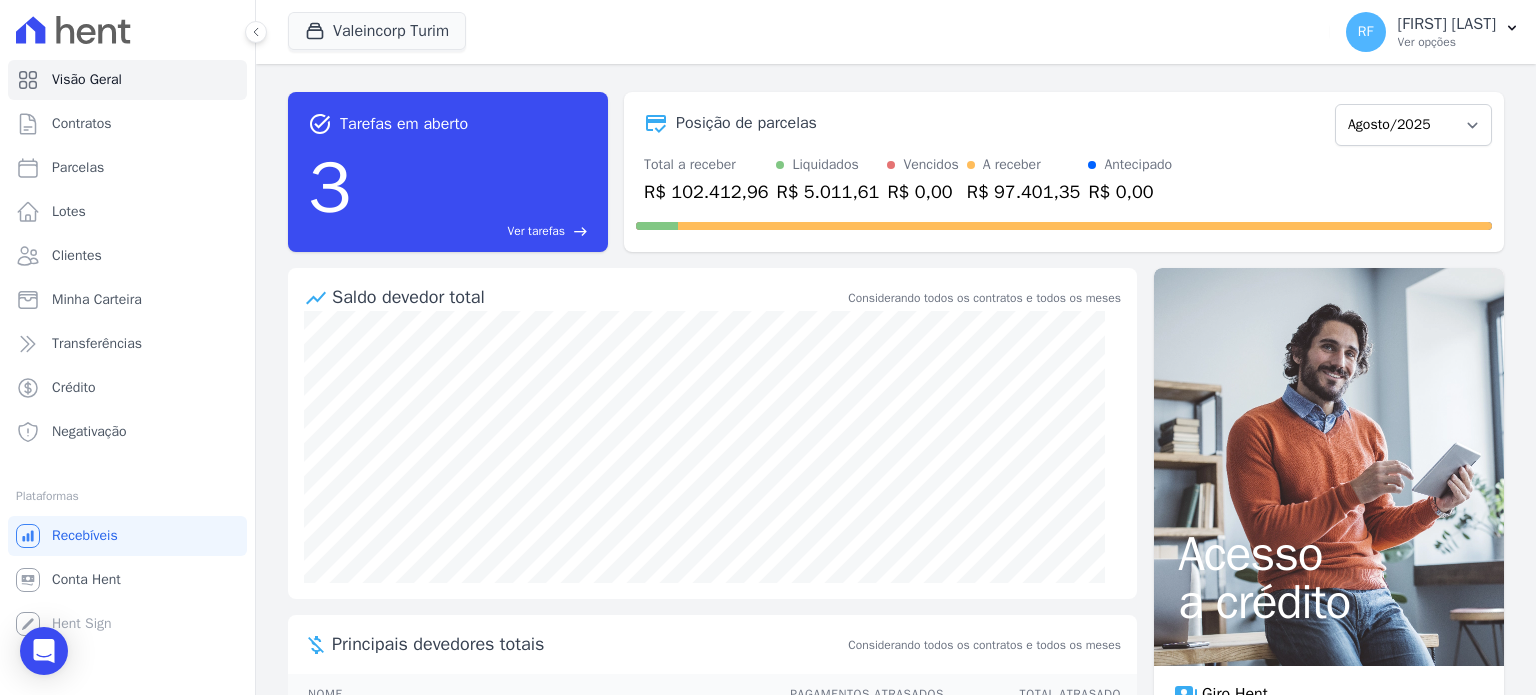 scroll, scrollTop: 0, scrollLeft: 0, axis: both 